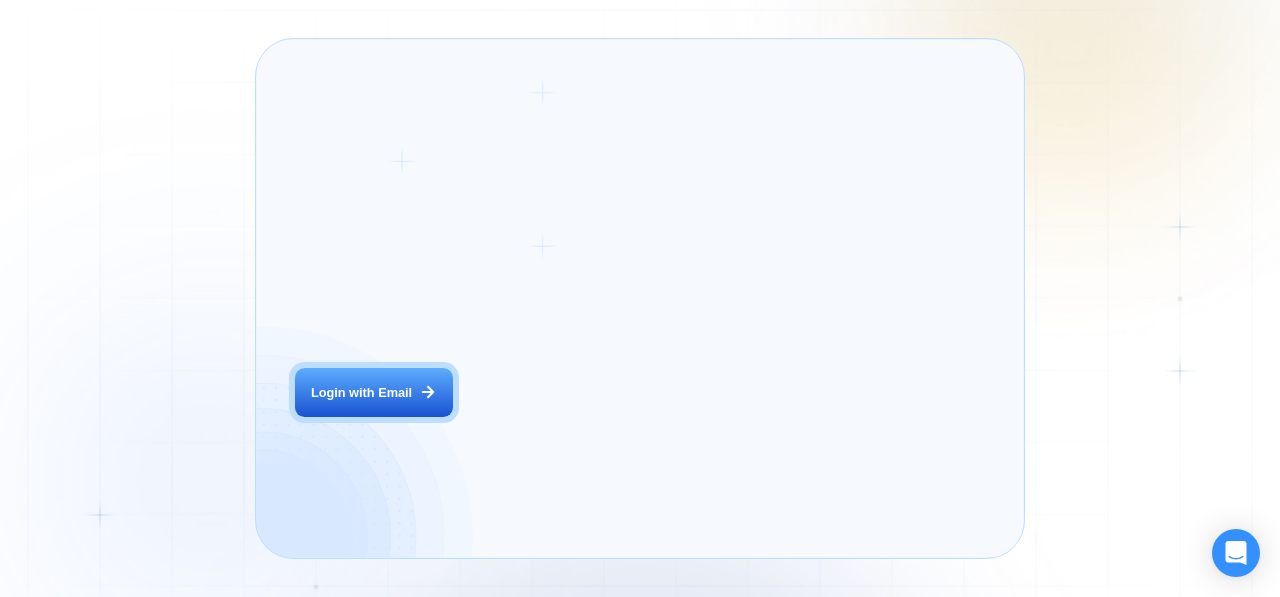 scroll, scrollTop: 0, scrollLeft: 0, axis: both 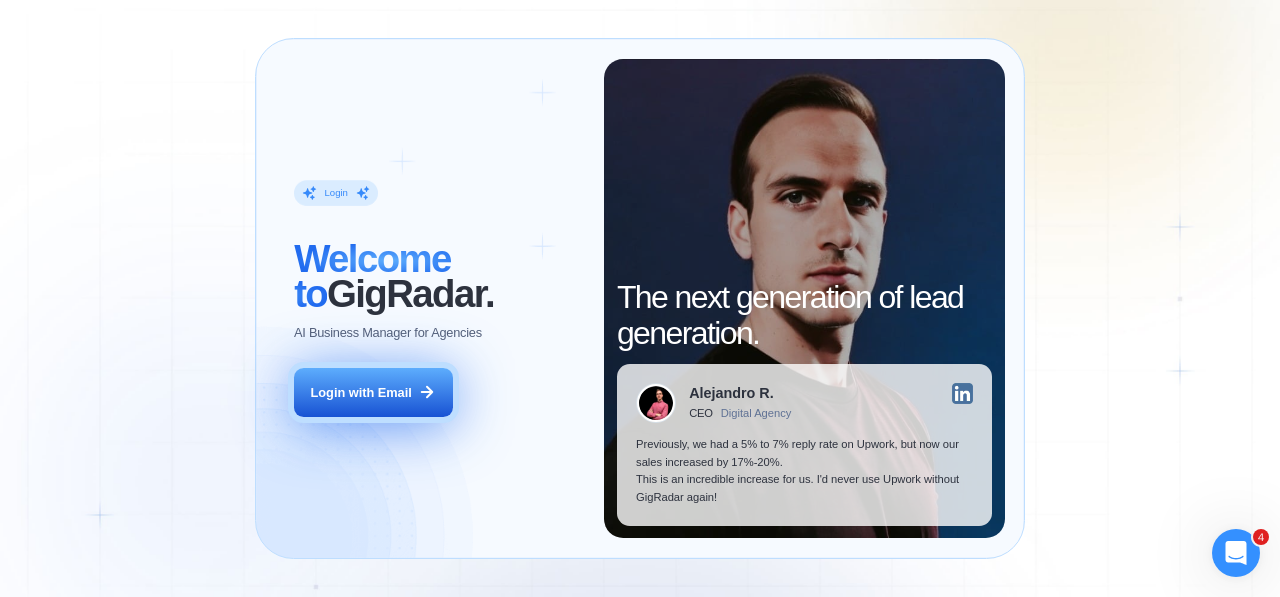 click on "Login with Email" at bounding box center [373, 393] 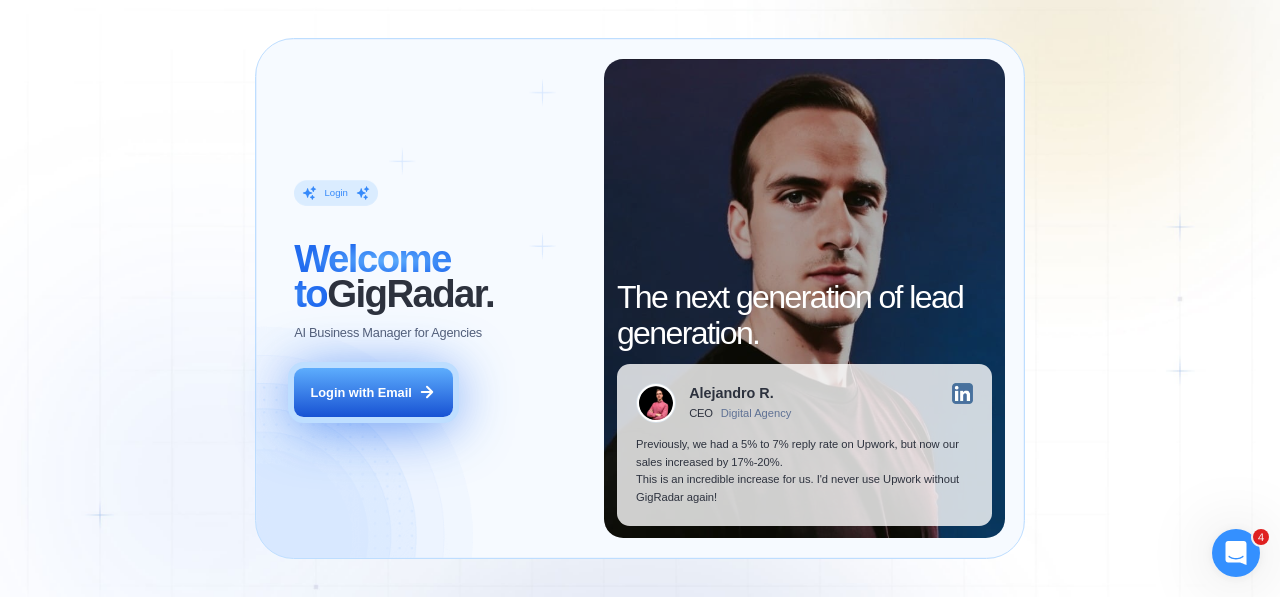scroll, scrollTop: 0, scrollLeft: 0, axis: both 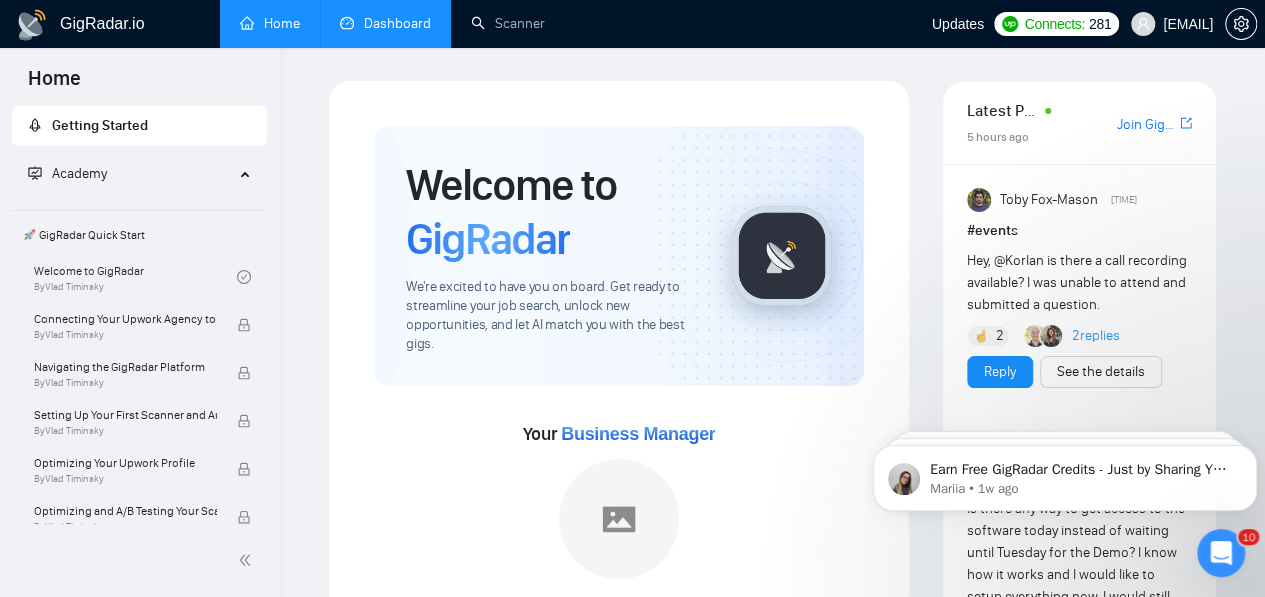 click on "Dashboard" at bounding box center (385, 23) 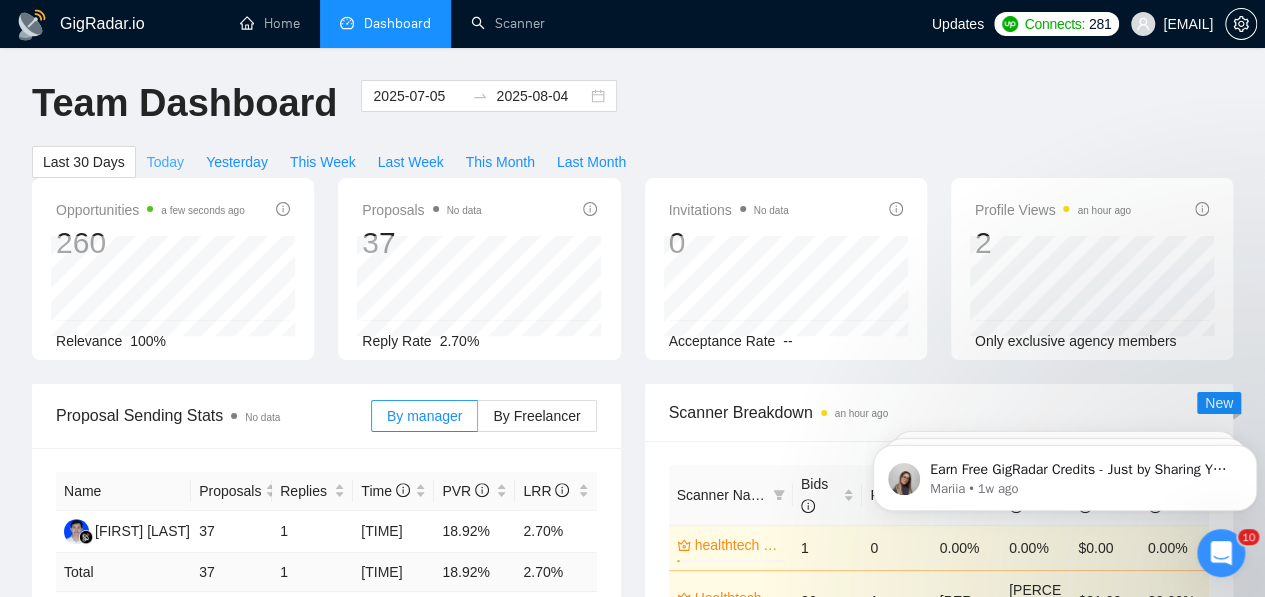 click on "Today" at bounding box center [165, 162] 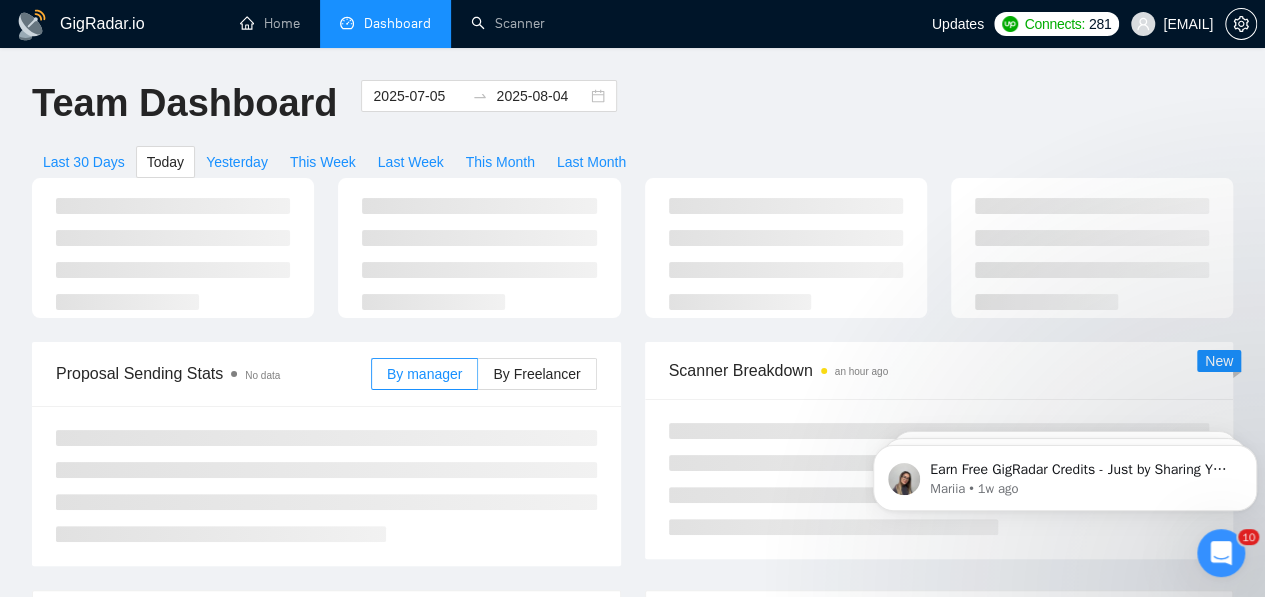 type on "2025-08-04" 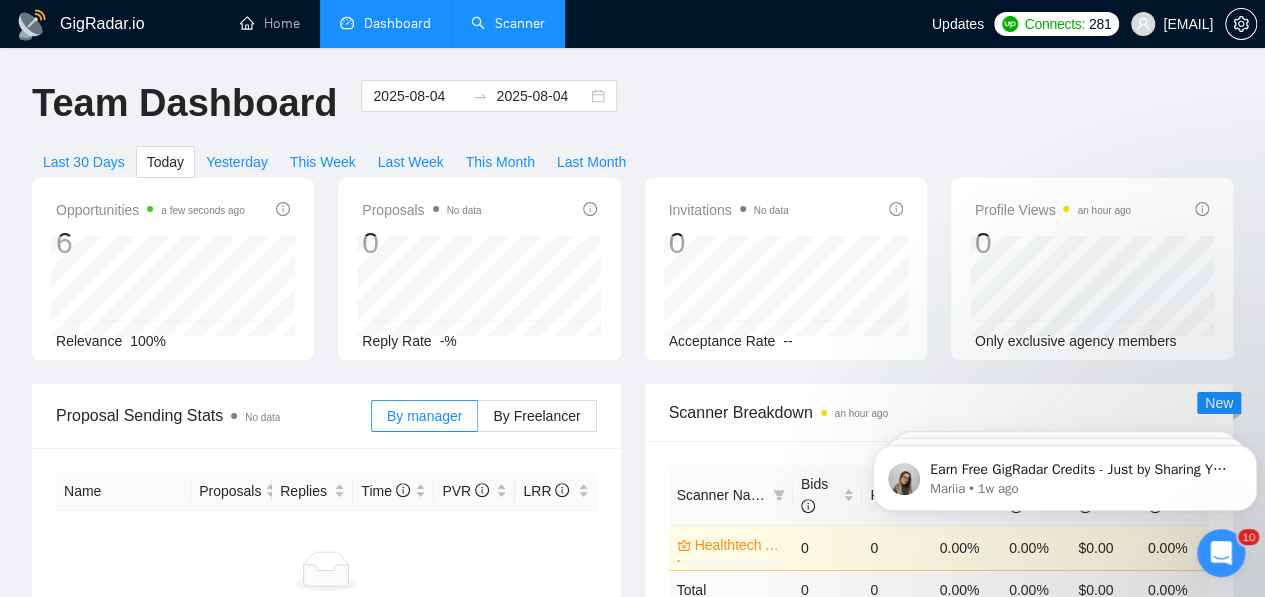 click on "Scanner" at bounding box center (508, 23) 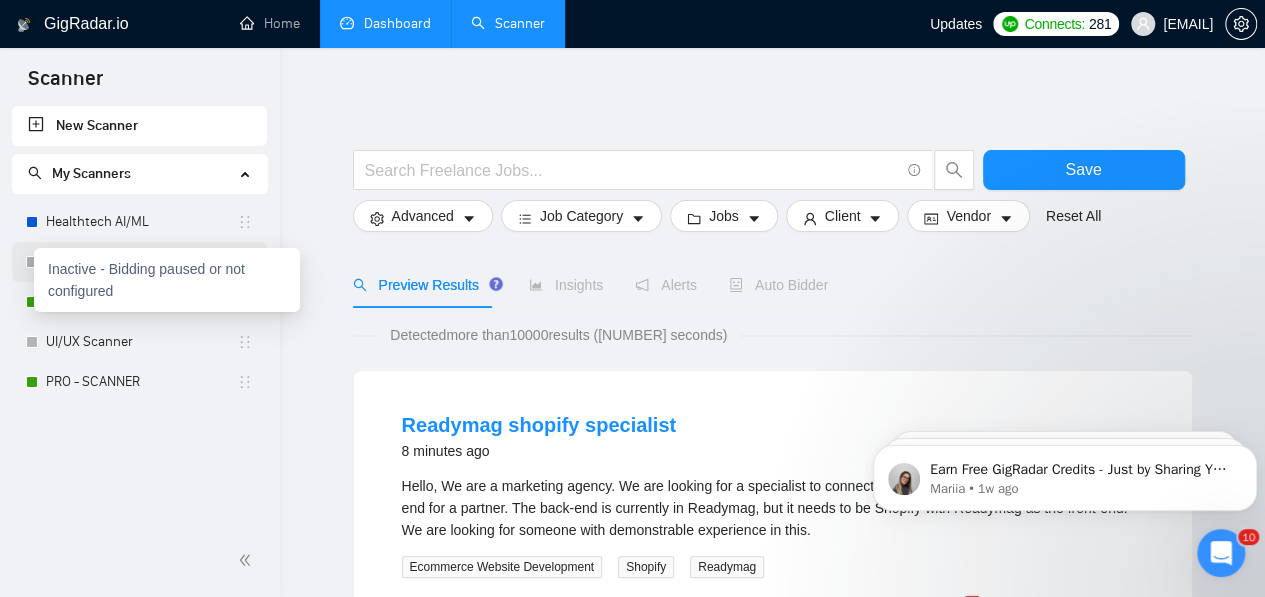 click at bounding box center [32, 262] 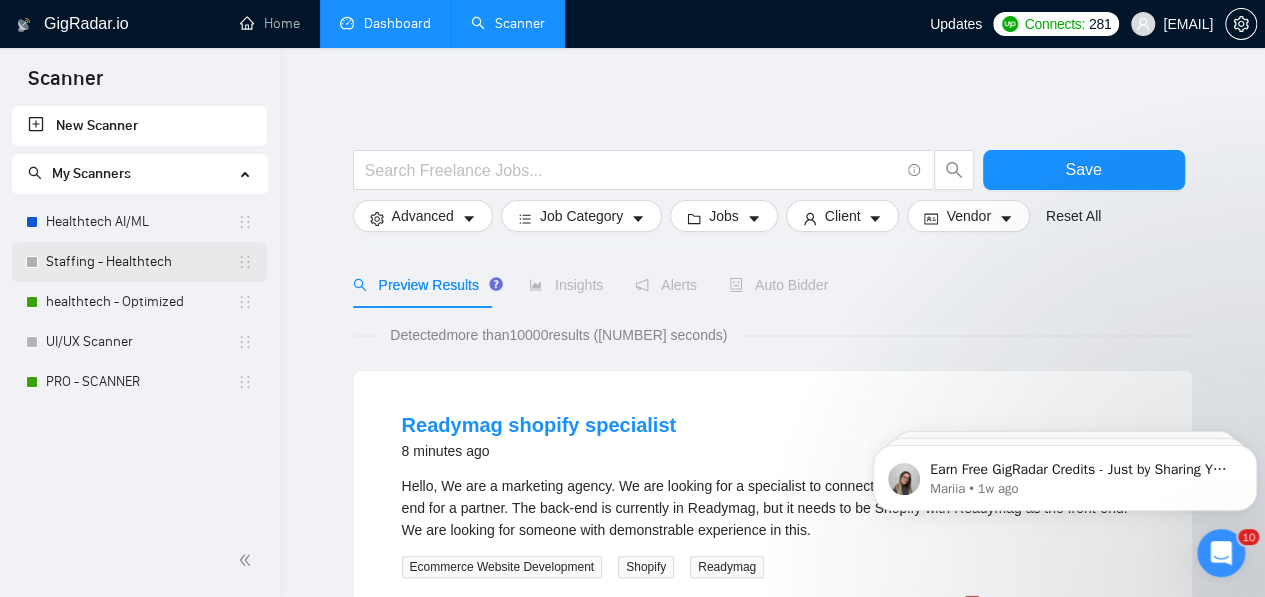 click on "Staffing - Healthtech" at bounding box center [141, 262] 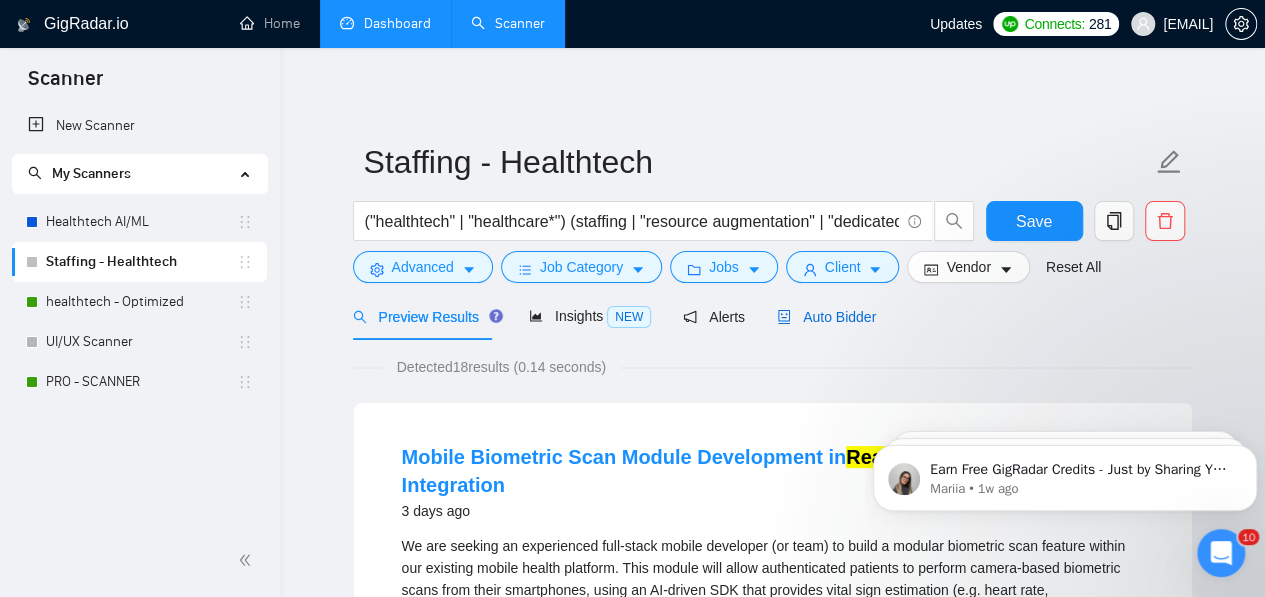 click on "Auto Bidder" at bounding box center (826, 317) 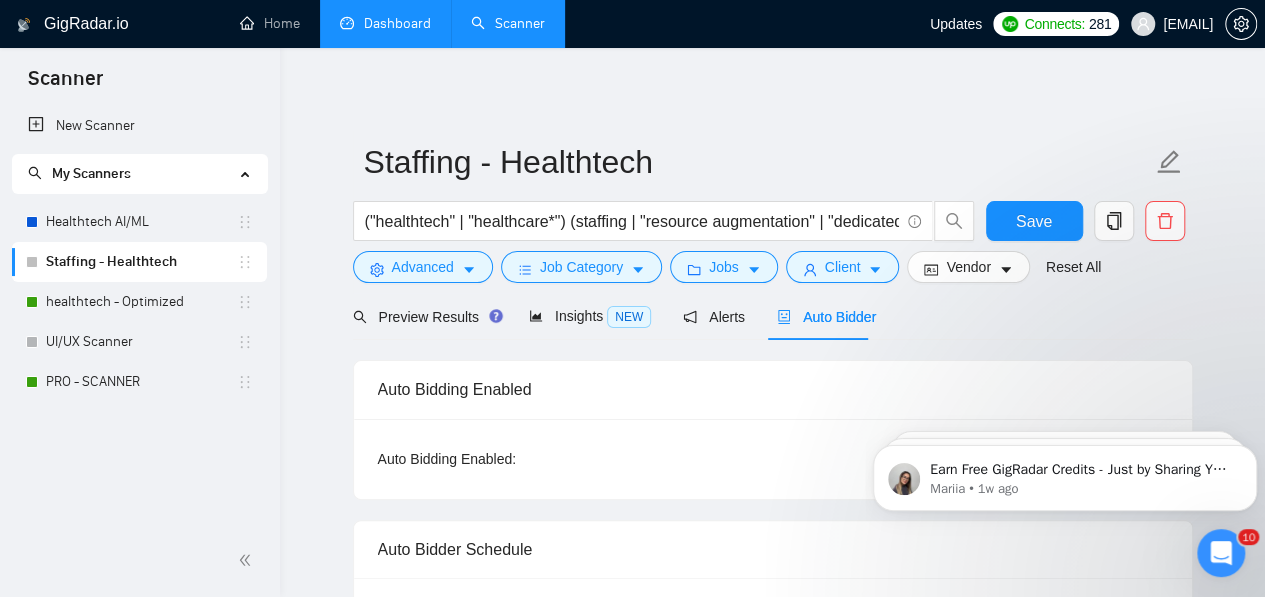 scroll, scrollTop: 68, scrollLeft: 0, axis: vertical 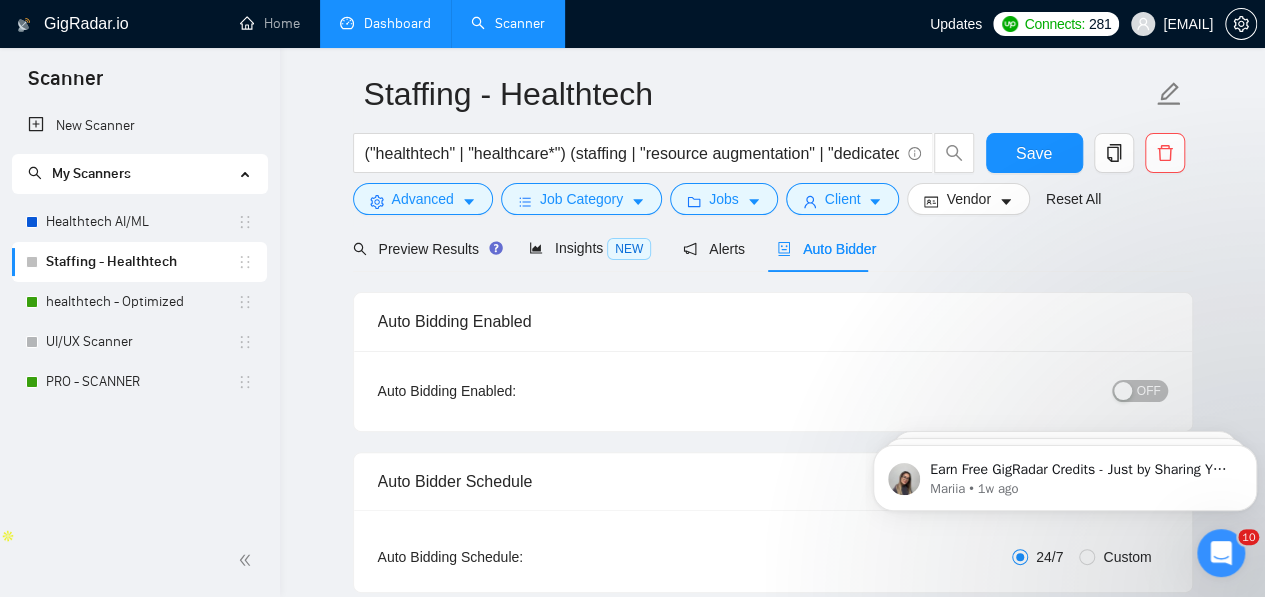 click on "OFF" at bounding box center (1149, 391) 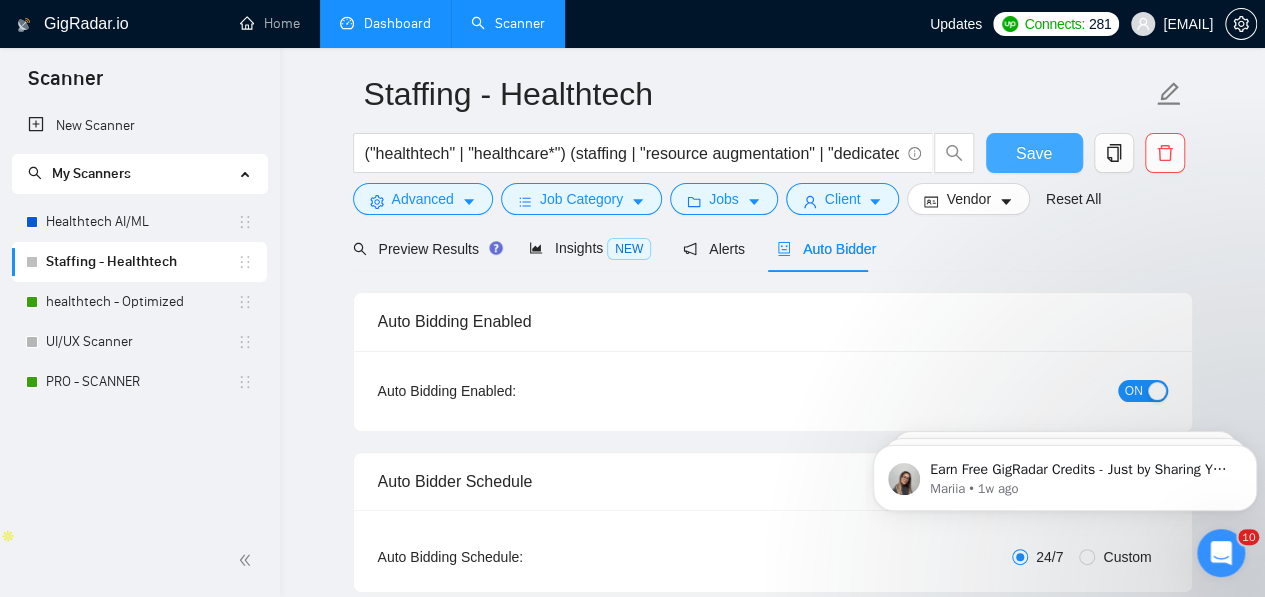 click on "Save" at bounding box center (1034, 153) 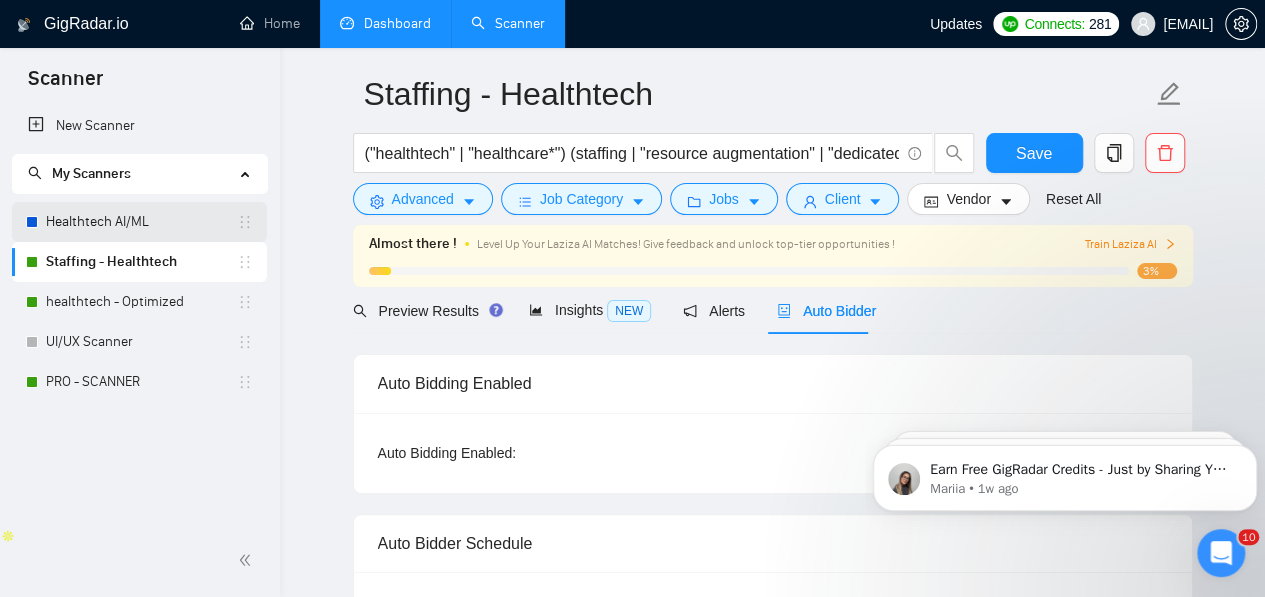 click on "Healthtech AI/ML" at bounding box center (141, 222) 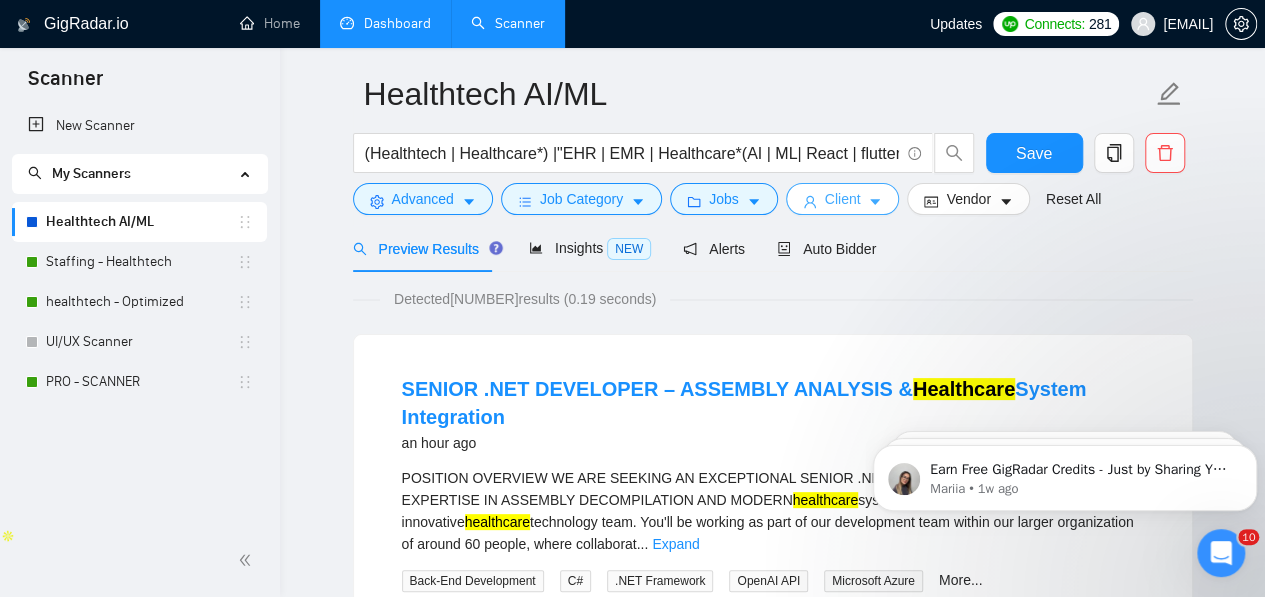 click on "Client" at bounding box center (843, 199) 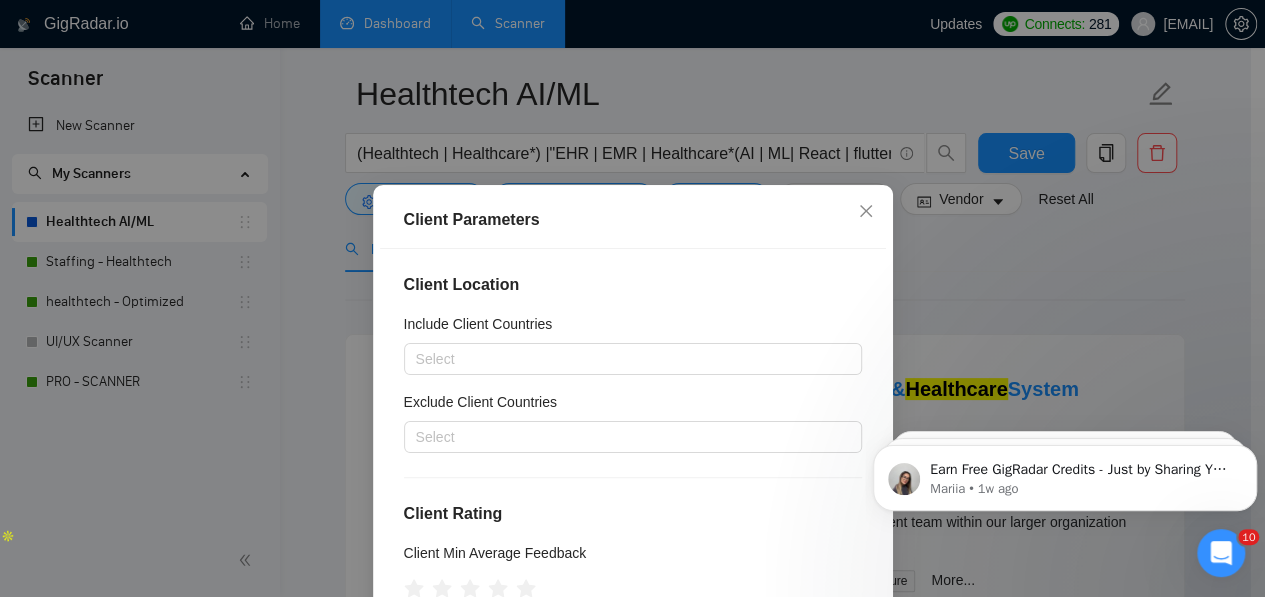 click on "Client Parameters Client Location Include Client Countries   Select Exclude Client Countries   Select Client Rating Client Min Average Feedback Include clients with no feedback Client Payment Details Payment Verified Hire Rate Stats   Client Total Spent $ Min - $ Max Client Hire Rate New   Any hire rate   Avg Hourly Rate Paid New $ Min - $ Max Include Clients without Sufficient History Client Profile Client Industry New   Any industry Client Company Size   Any company size Enterprise Clients New   Any clients Reset OK" at bounding box center [632, 298] 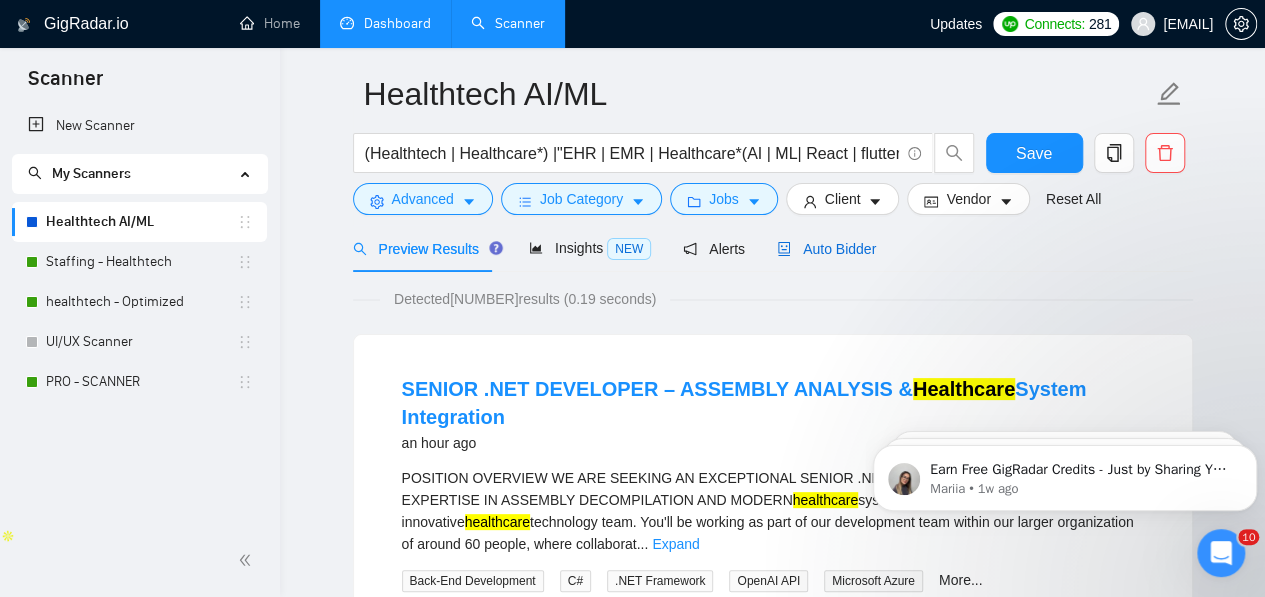 click on "Auto Bidder" at bounding box center [826, 249] 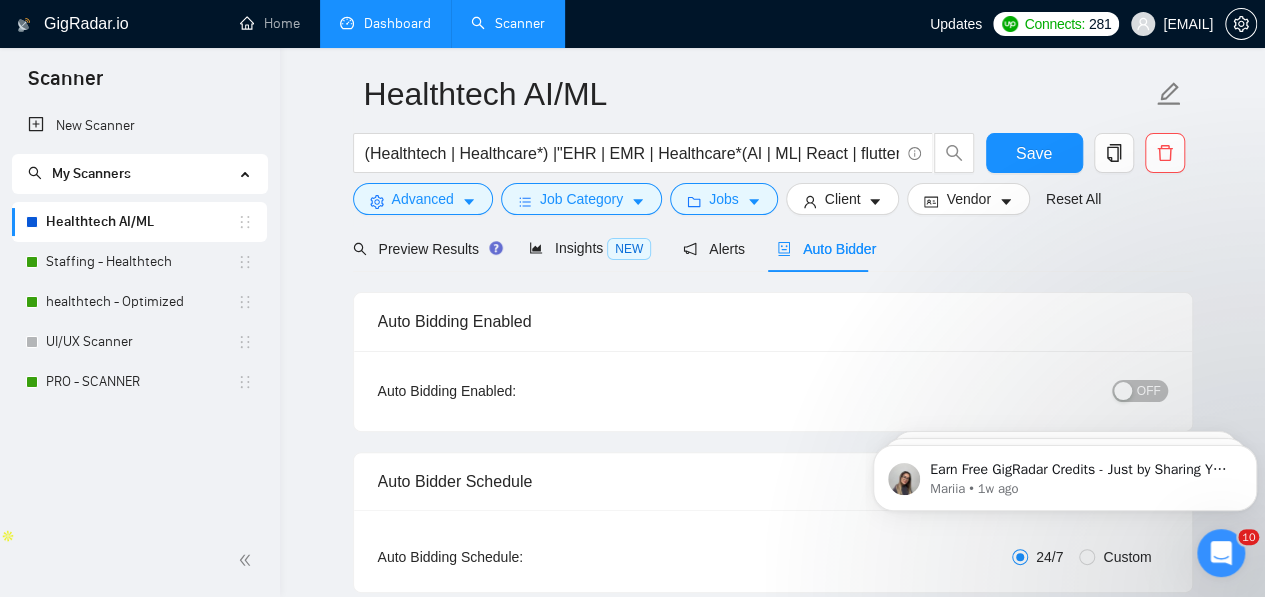 type 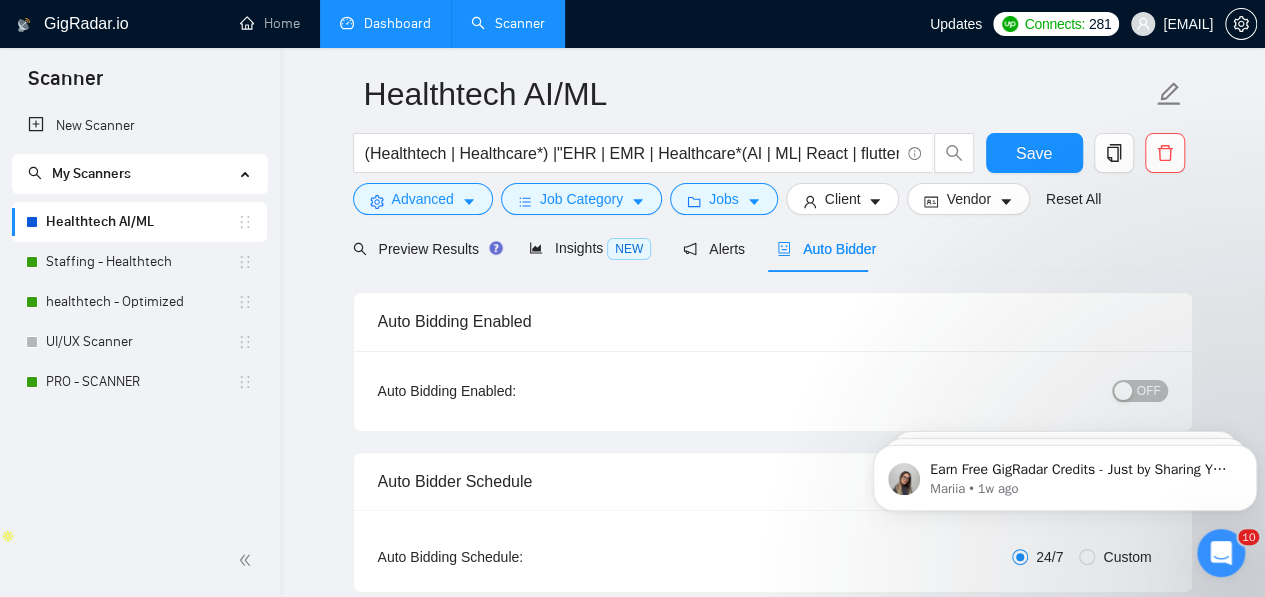 click on "OFF" at bounding box center (1149, 391) 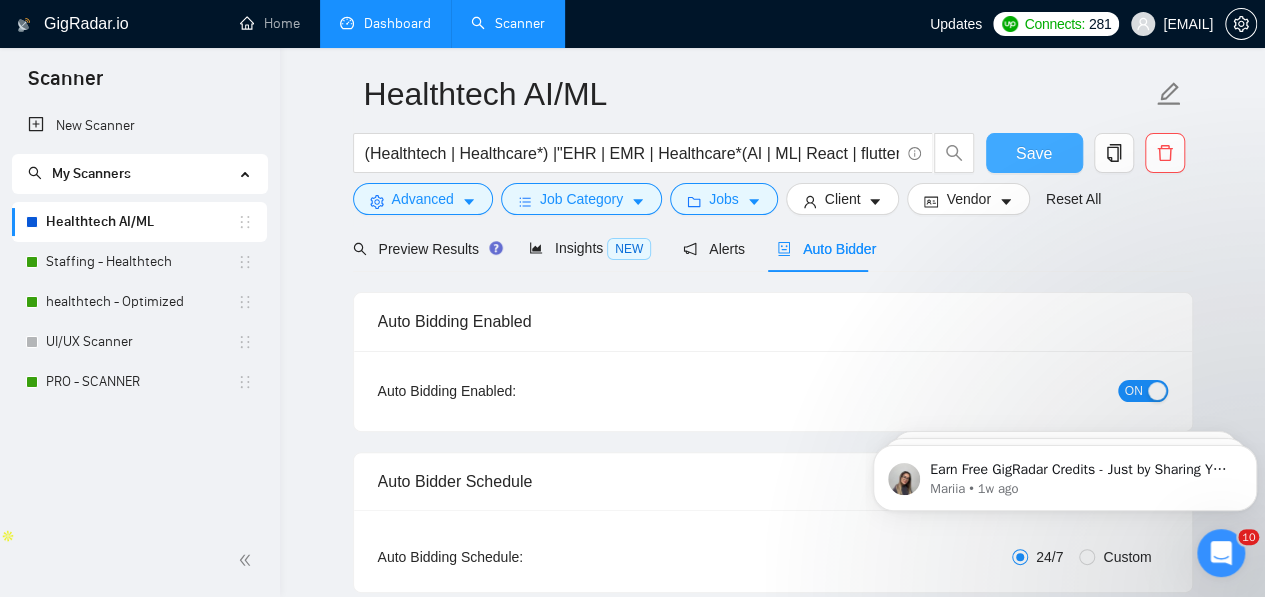 click on "Save" at bounding box center (1034, 153) 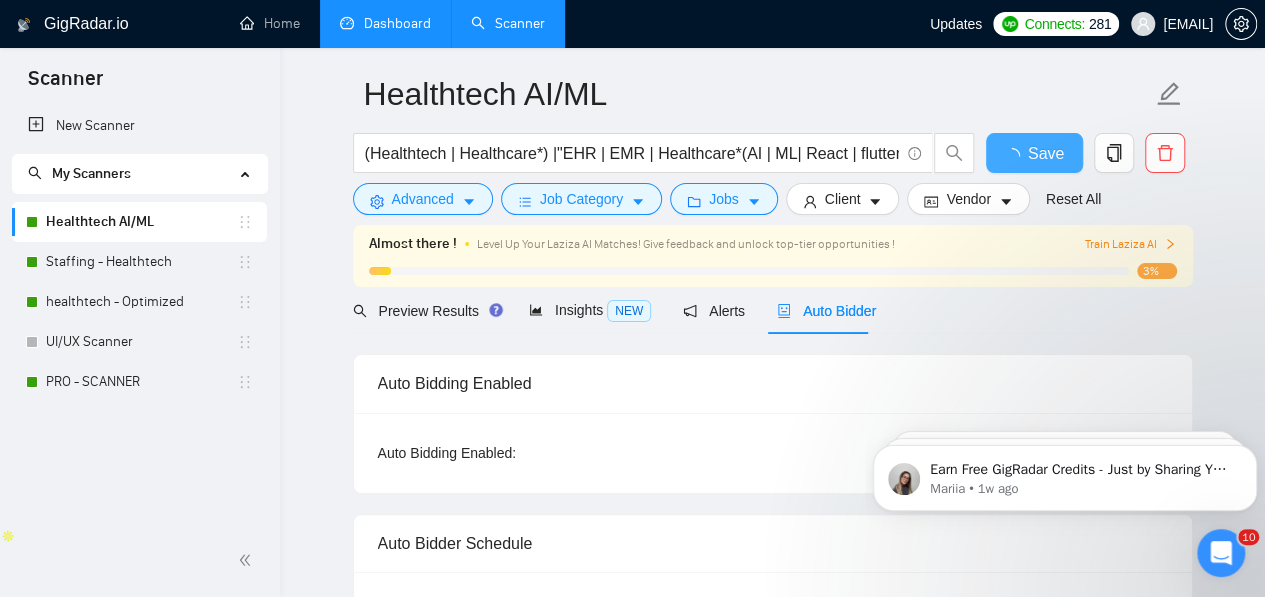 type 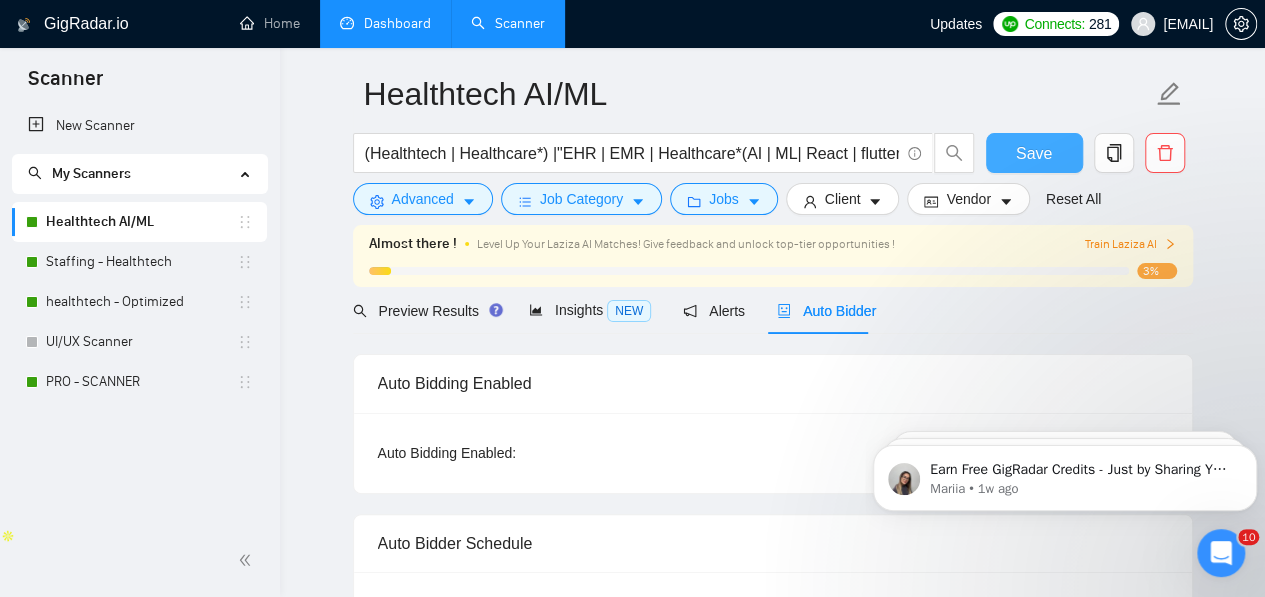 type 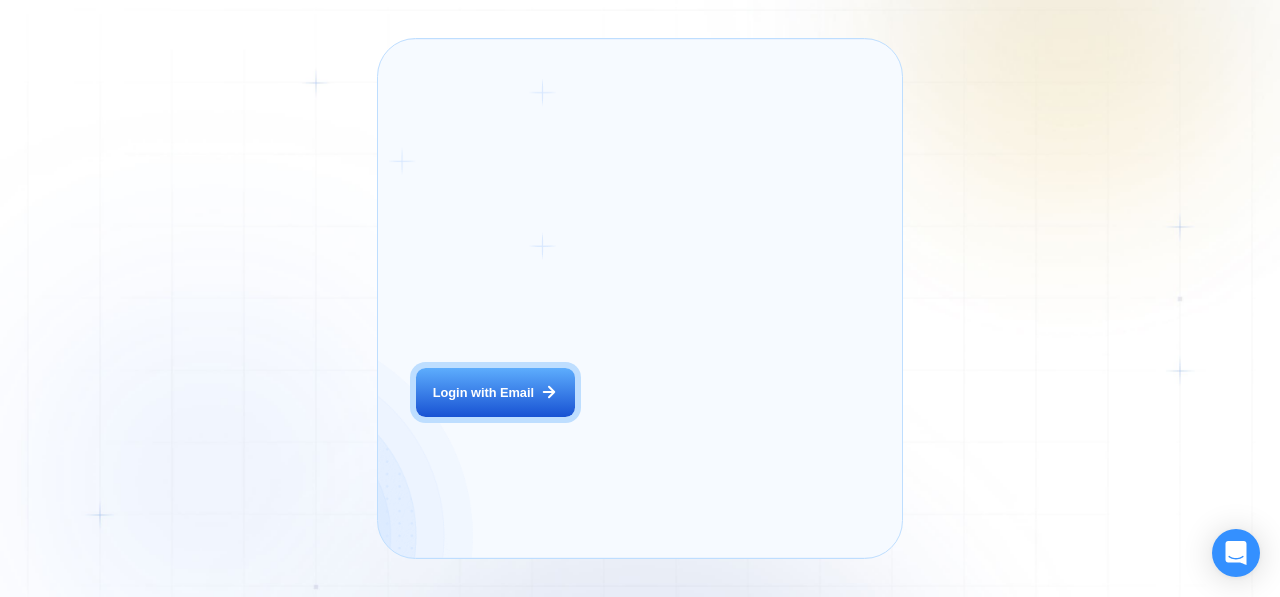 scroll, scrollTop: 0, scrollLeft: 0, axis: both 